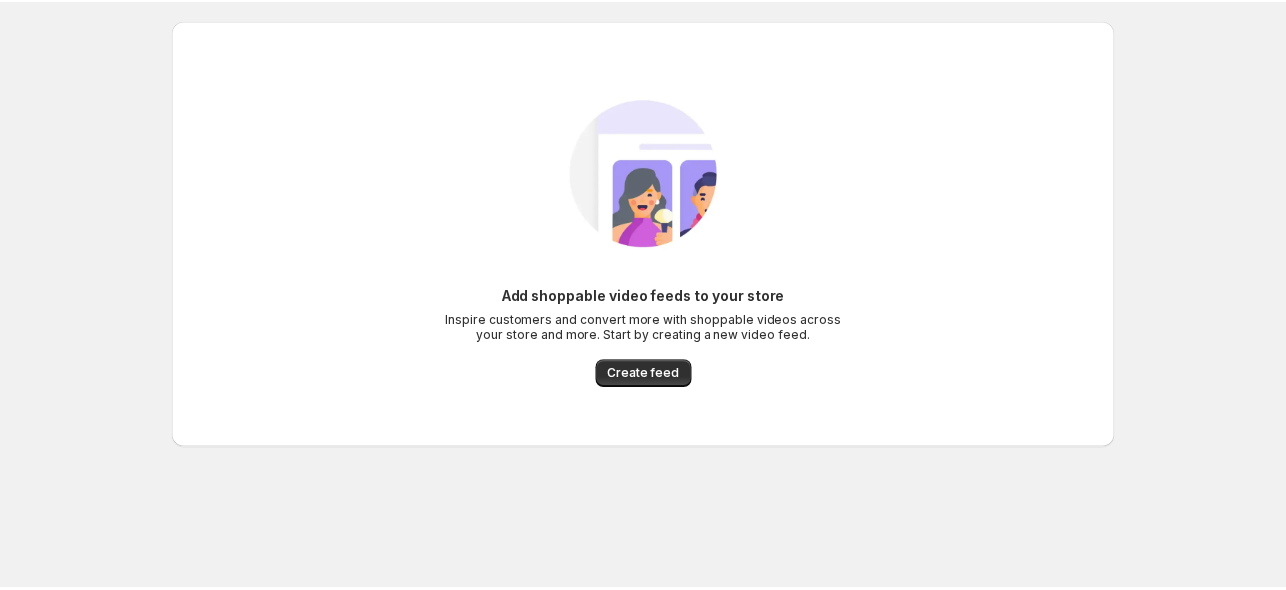 scroll, scrollTop: 0, scrollLeft: 0, axis: both 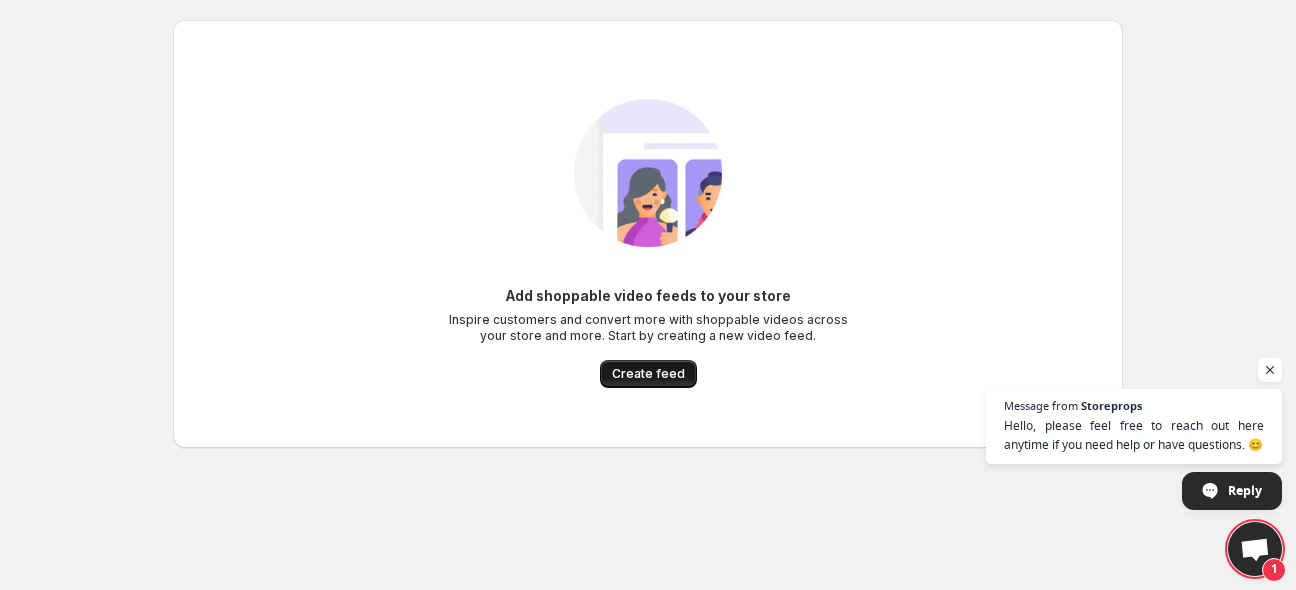click on "Create feed" at bounding box center [648, 374] 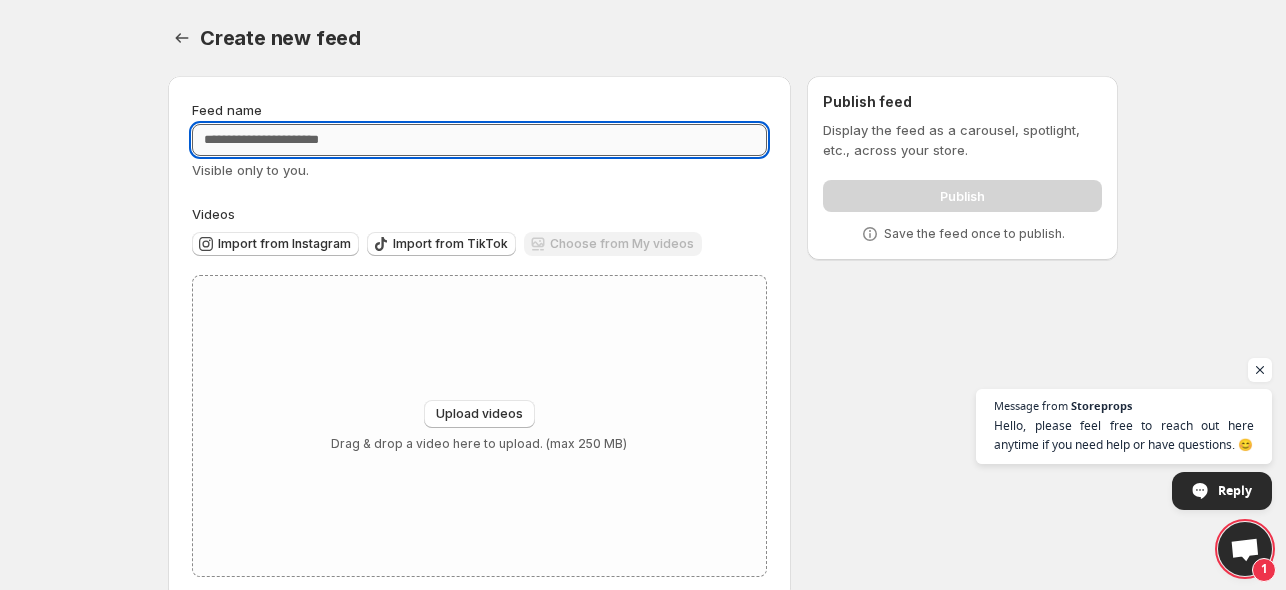 click on "Feed name" at bounding box center (479, 140) 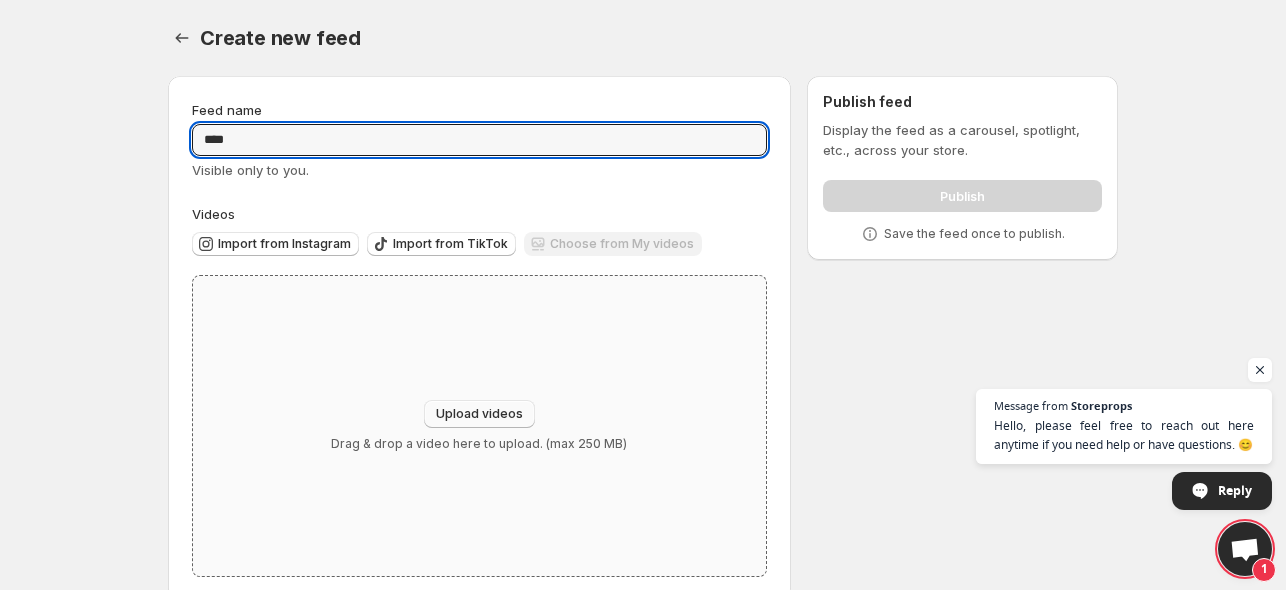 type on "****" 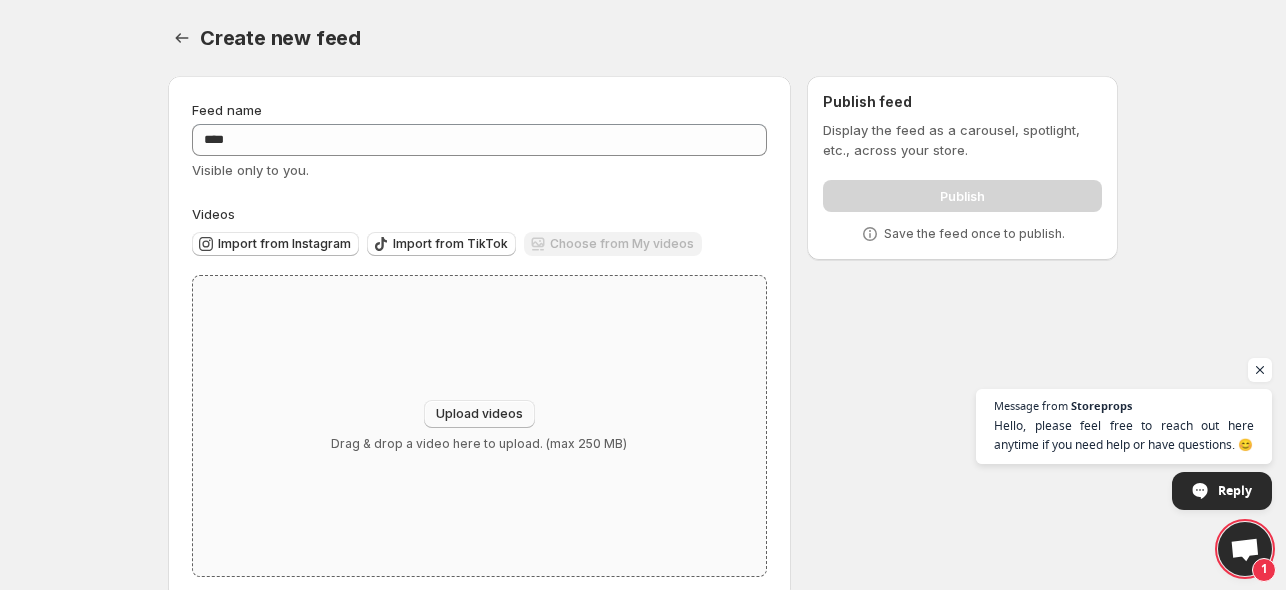 click on "Upload videos" at bounding box center [479, 414] 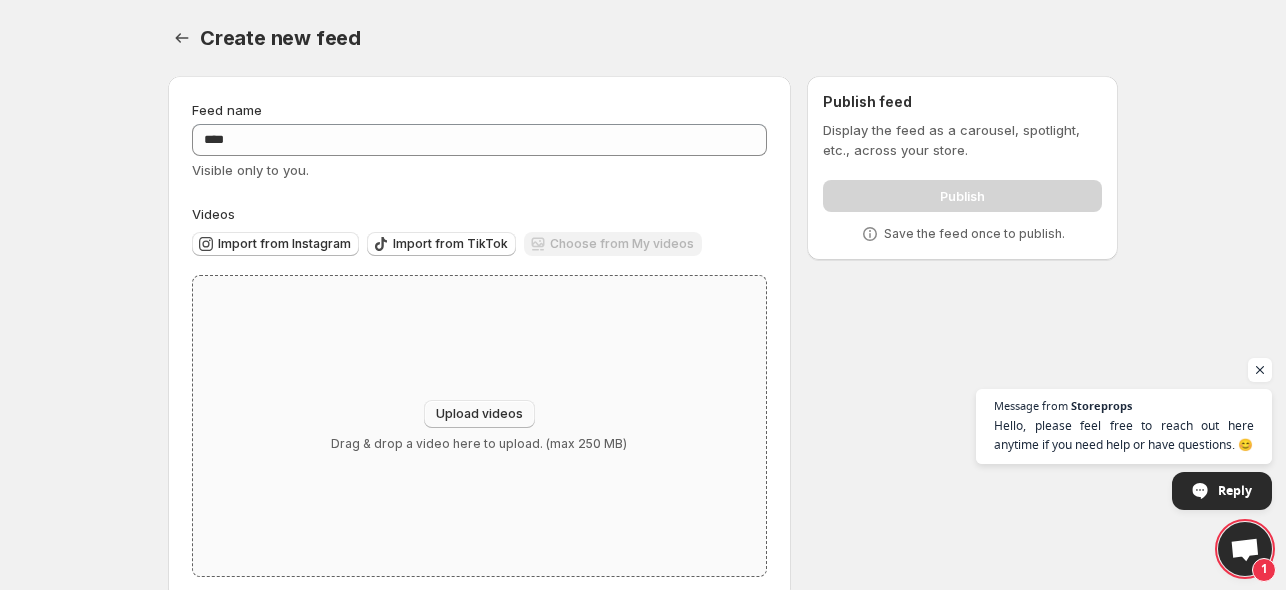 type on "**********" 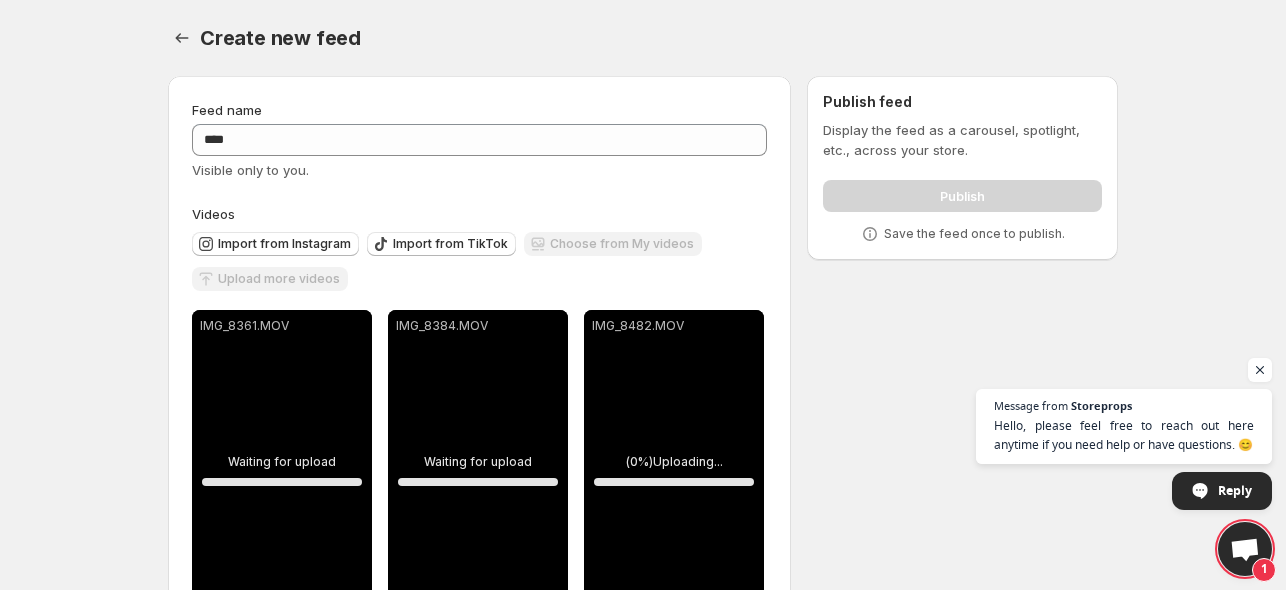 click on "Message from Storeprops Hello, please feel free to reach out here anytime if you need help or have questions. 😊 Reply" at bounding box center (1124, 449) 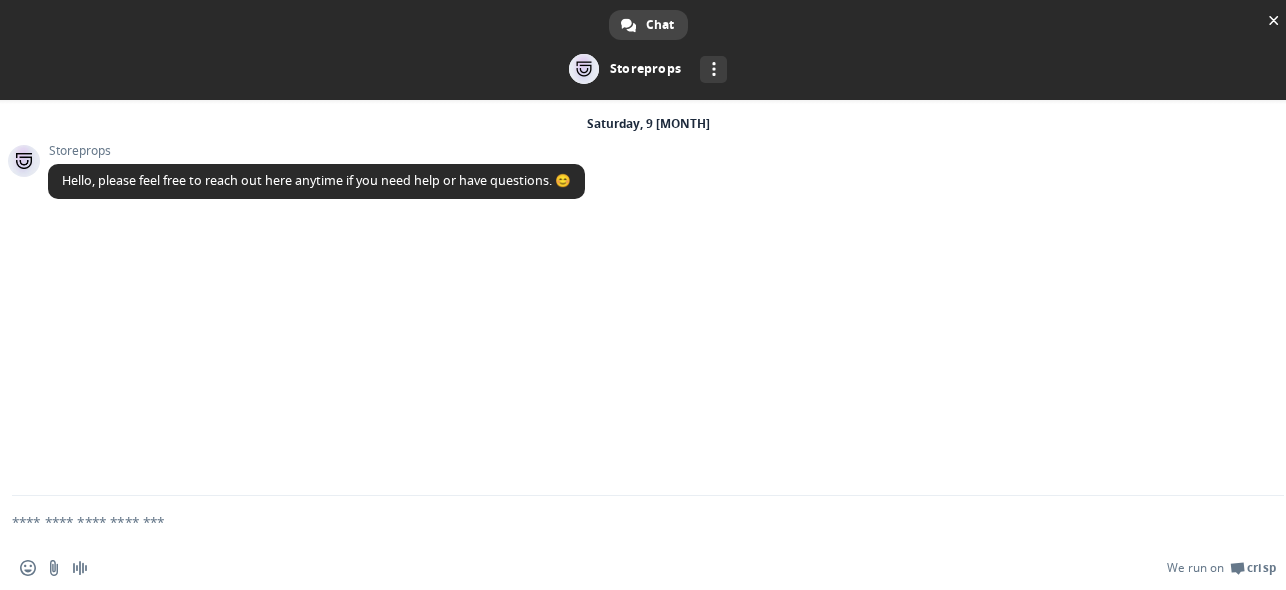 drag, startPoint x: 484, startPoint y: 414, endPoint x: 774, endPoint y: 379, distance: 292.10443 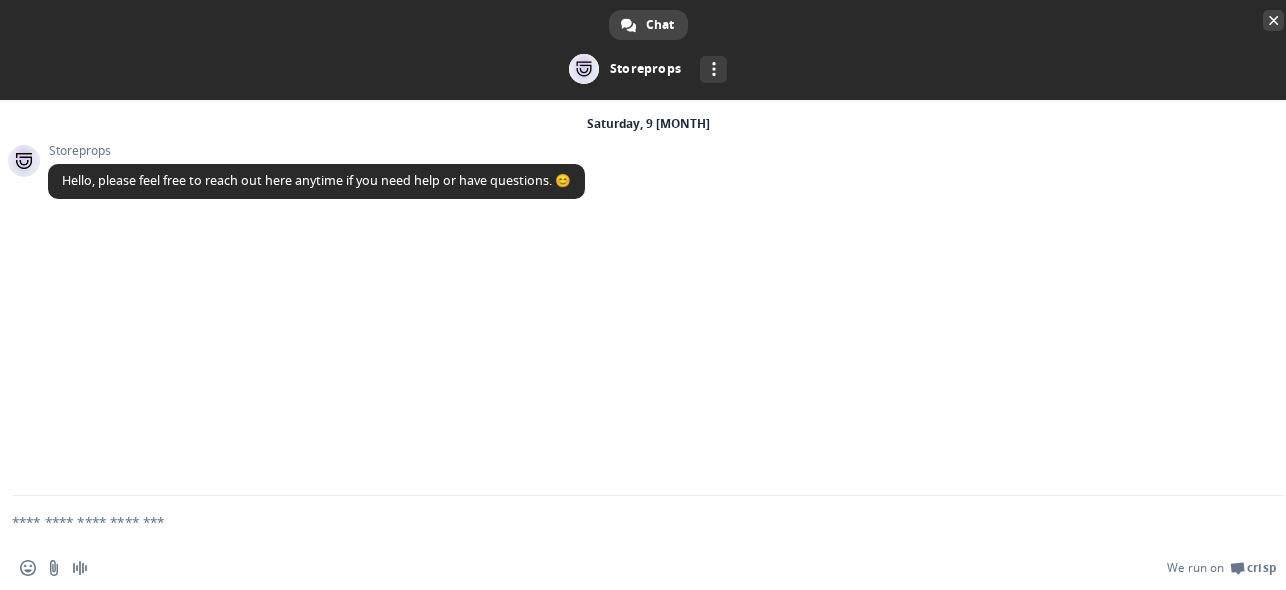 click at bounding box center [1274, 20] 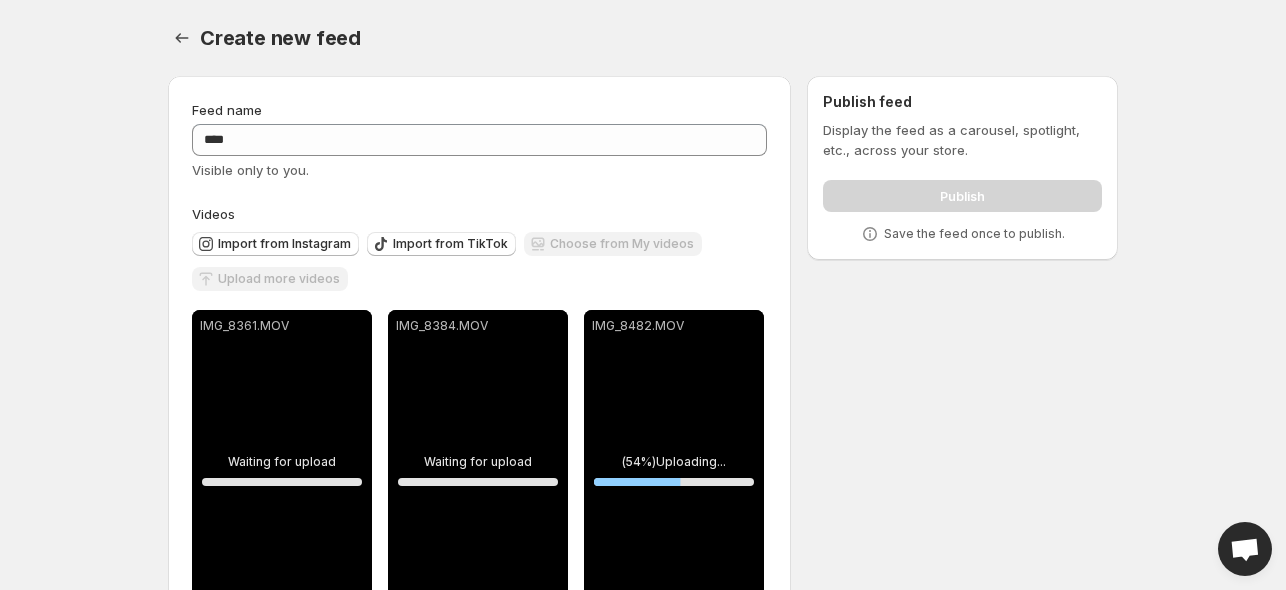 scroll, scrollTop: 88, scrollLeft: 0, axis: vertical 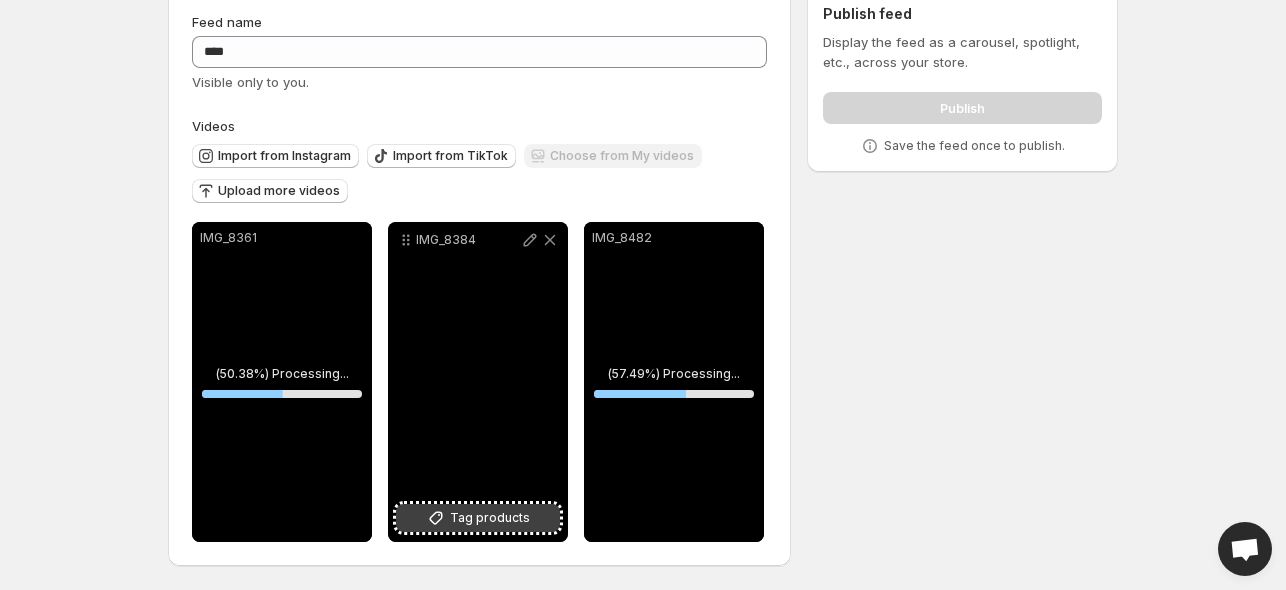 click on "Tag products" at bounding box center (490, 518) 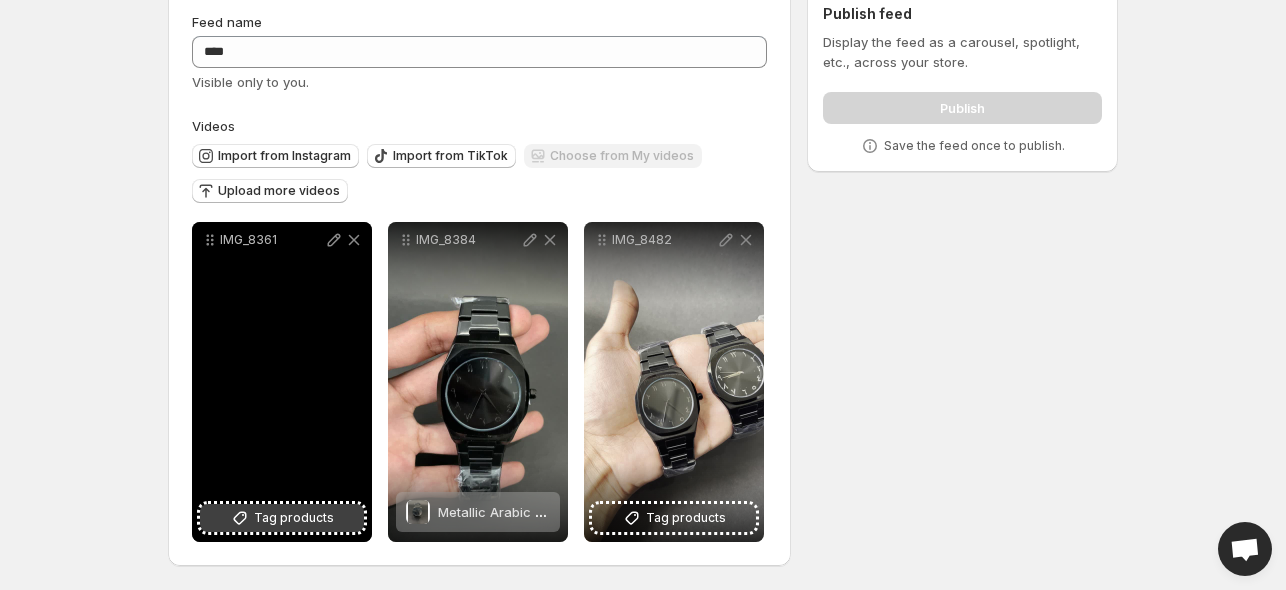 click on "Tag products" at bounding box center [294, 518] 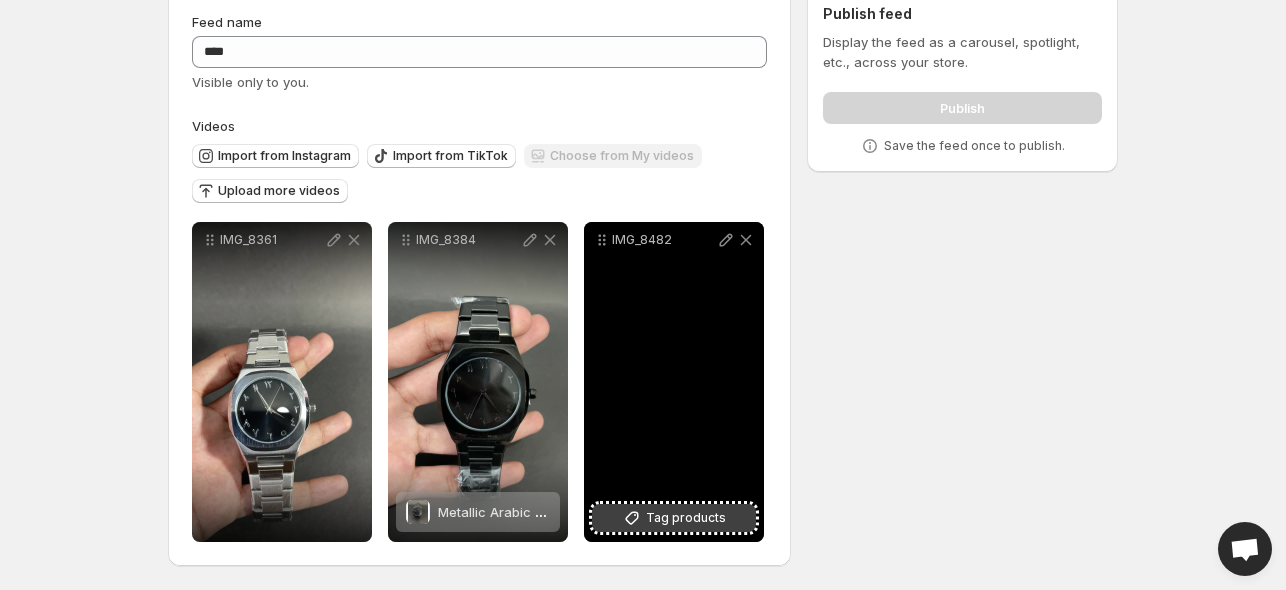 drag, startPoint x: 280, startPoint y: 510, endPoint x: 664, endPoint y: 515, distance: 384.03256 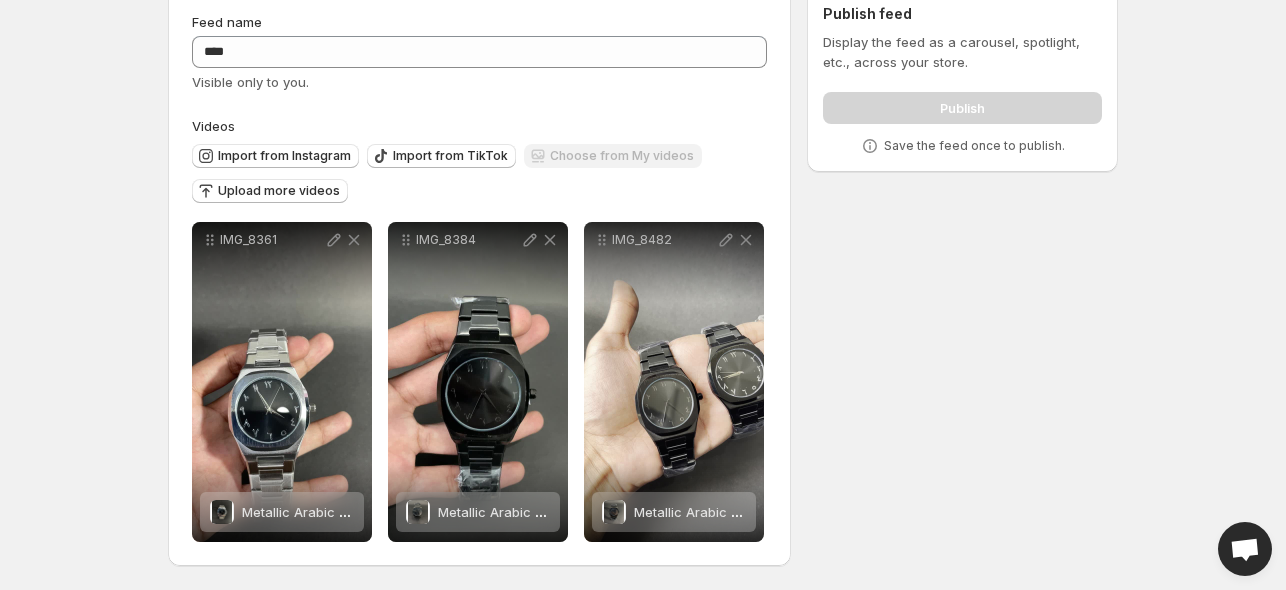scroll, scrollTop: 0, scrollLeft: 0, axis: both 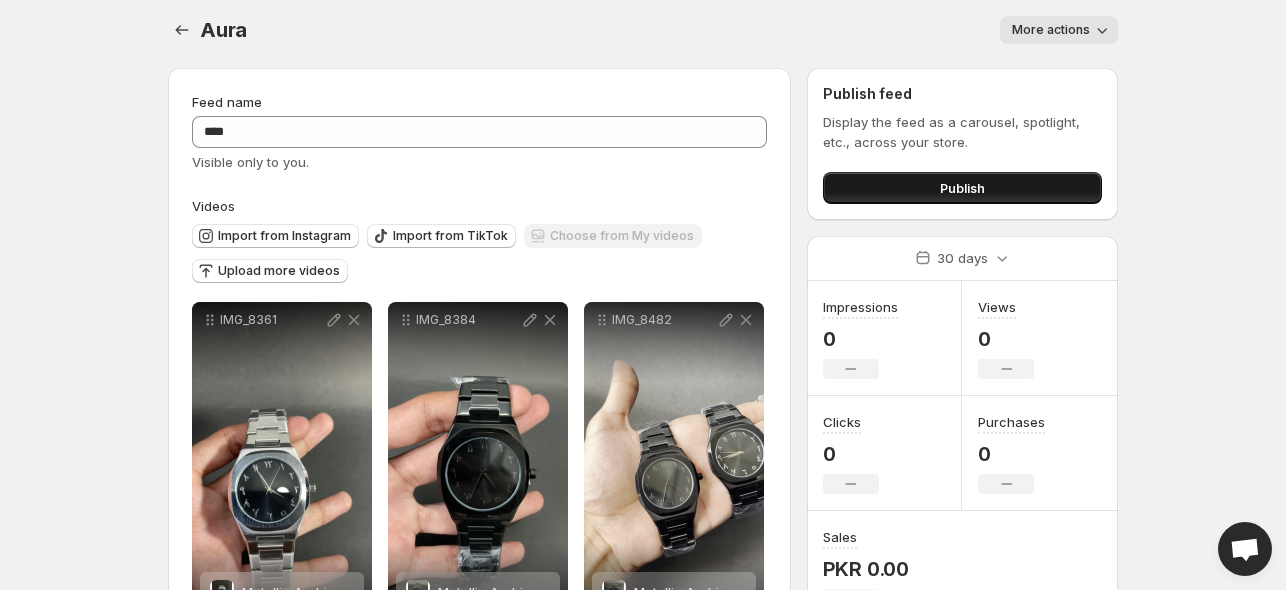click on "Publish" at bounding box center (962, 188) 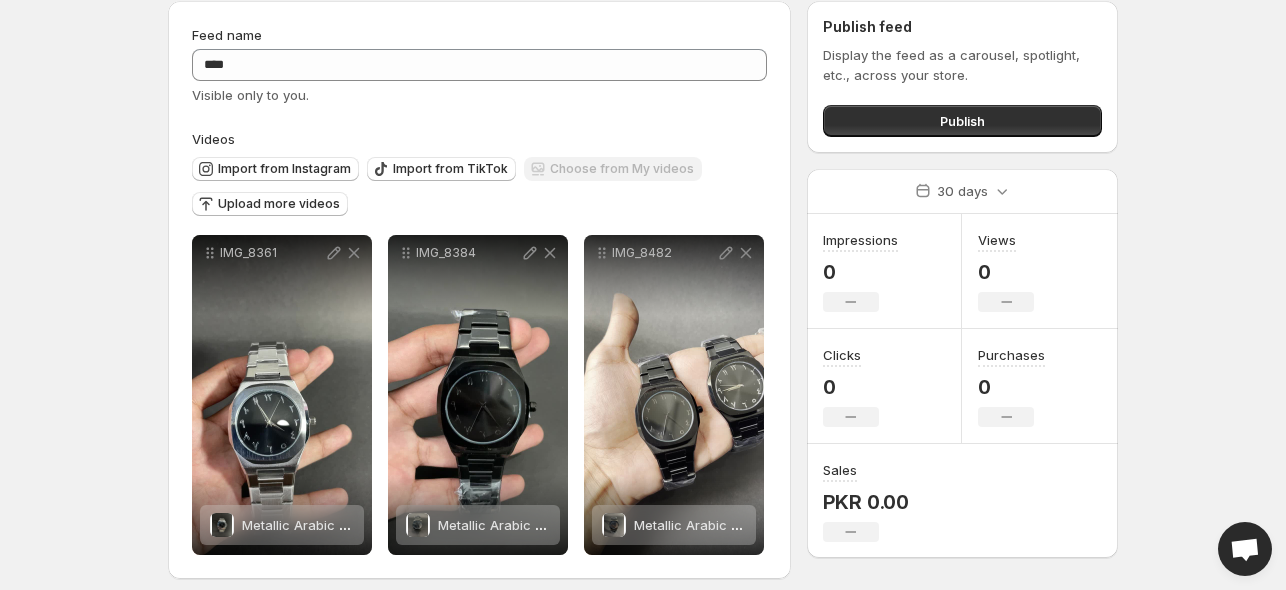 scroll, scrollTop: 88, scrollLeft: 0, axis: vertical 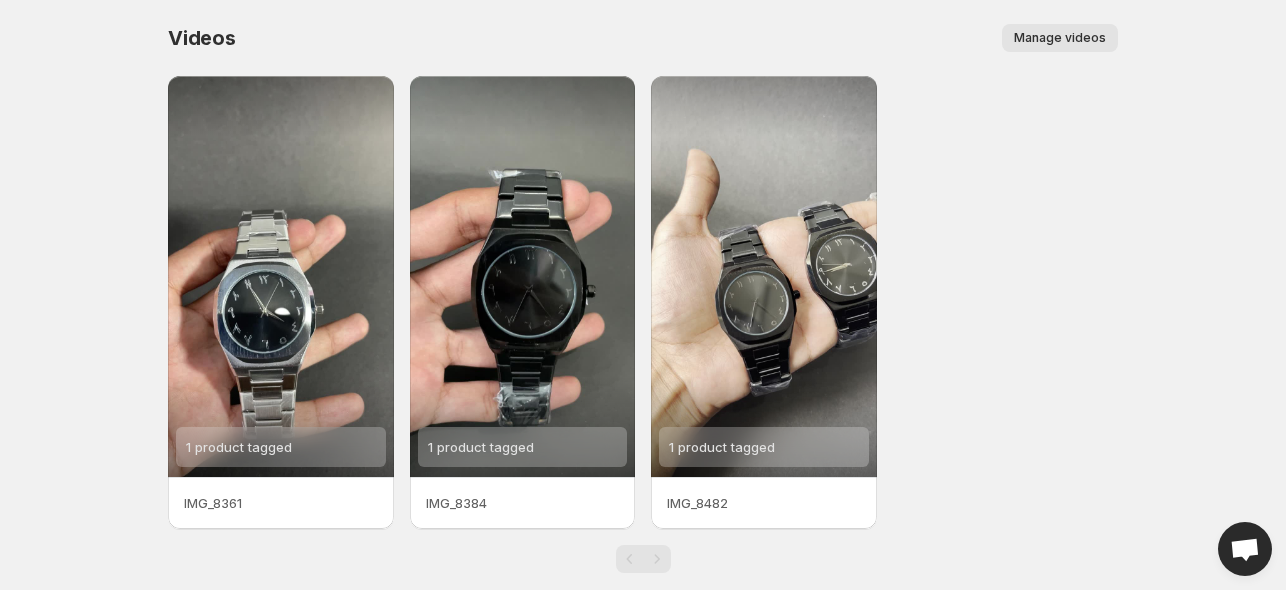 click on "Manage videos" at bounding box center [1060, 38] 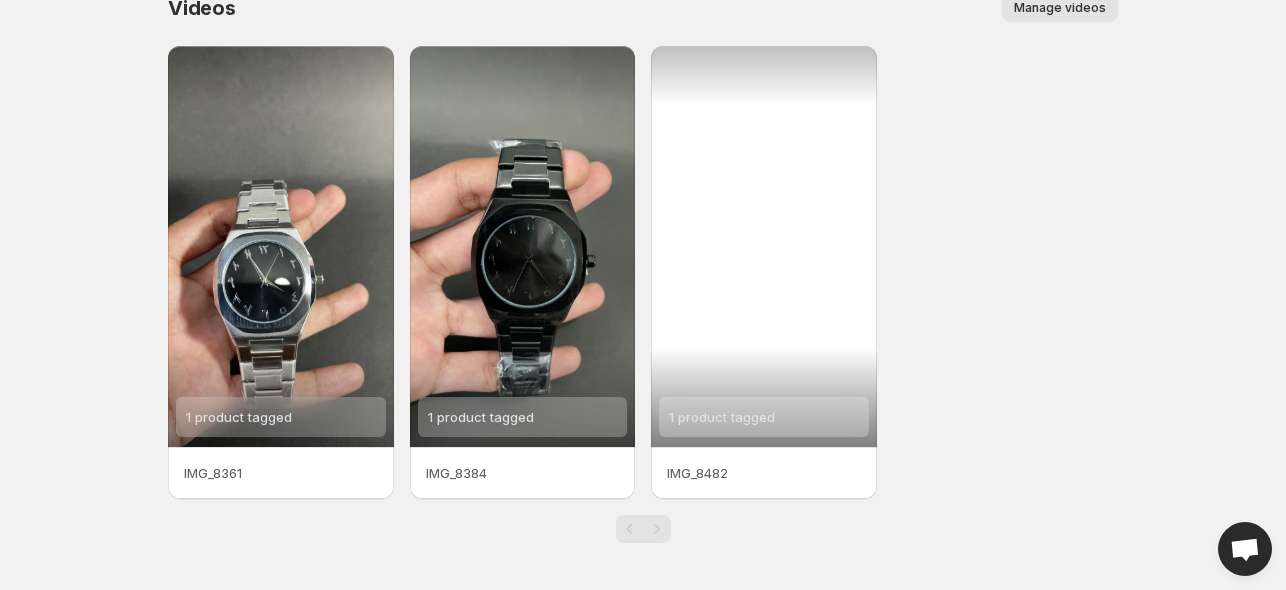 scroll, scrollTop: 0, scrollLeft: 0, axis: both 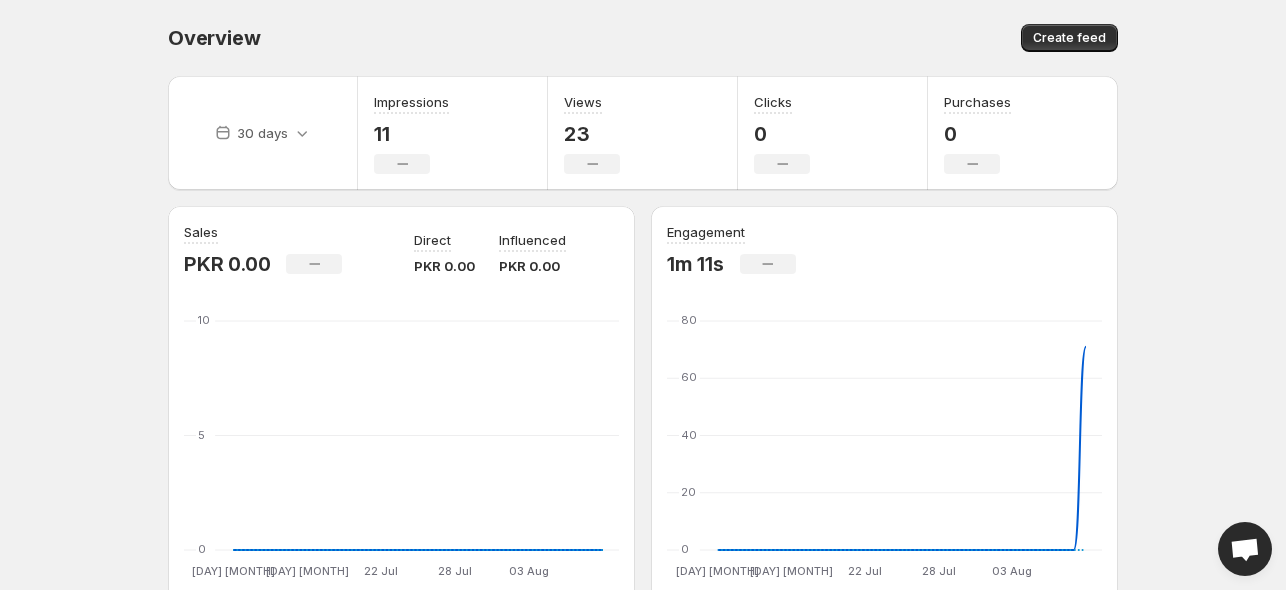 drag, startPoint x: 25, startPoint y: 141, endPoint x: 16, endPoint y: 118, distance: 24.698177 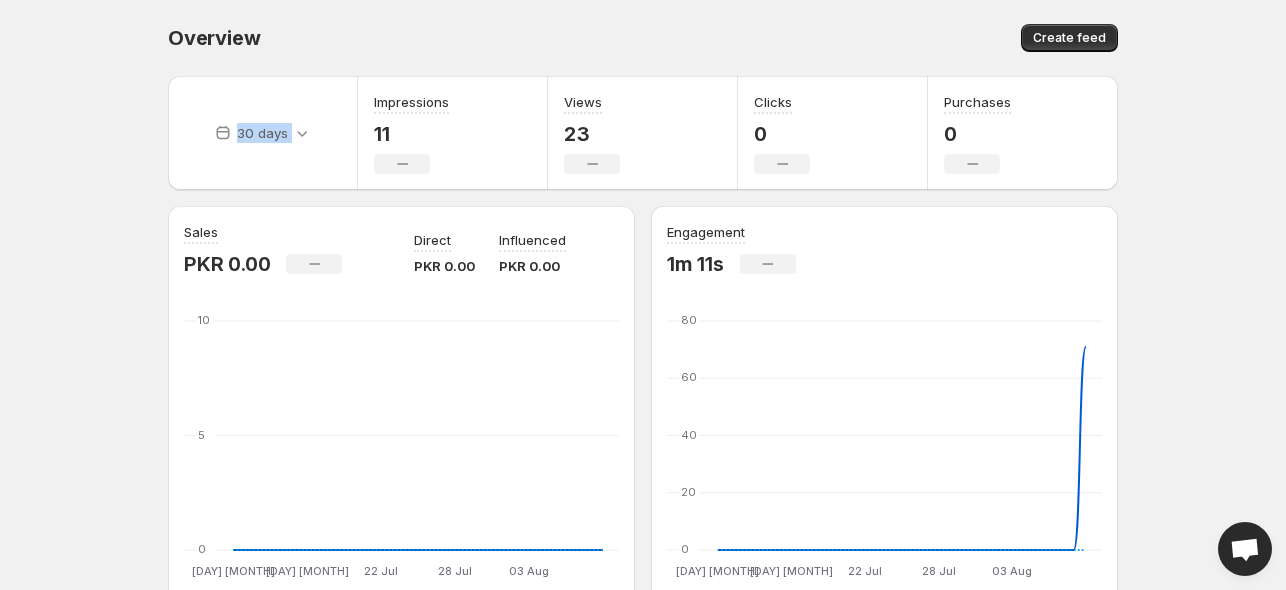 click on "Home Feeds Videos Subscription Settings Overview. This page is ready Overview Create feed 30 days Impressions 11 No change Views 23 No change Clicks 0 No change Purchases 0 No change Sales PKR 0.00 No change Direct PKR 0.00 Influenced PKR 0.00 10 [MONTH] 10 [MONTH] 16 [MONTH] 16 [MONTH] 22 [MONTH] 22 [MONTH] 28 [MONTH] 28 [MONTH] 03 [MONTH] 03 [MONTH] 0 5 10 10 [MONTH] 11 [MONTH] 12 [MONTH] 13 [MONTH] 14 [MONTH] 15 [MONTH] 16 [MONTH] 17 [MONTH] 18 [MONTH] 19 [MONTH] 20 [MONTH] 21 [MONTH] 22 [MONTH] 23 [MONTH] 24 [MONTH] 25 [MONTH] 26 [MONTH] 27 [MONTH] 28 [MONTH] 29 [MONTH] 30 [MONTH] 31 [MONTH] 01 [MONTH] 02 [MONTH] 03 [MONTH] 04 [MONTH] 05 [MONTH] 06 [MONTH] 07 [MONTH] 08 [MONTH] 09 [MONTH] 0 0 0 0 0 0 0 0 0 0 0 0 0 0 0 0 0 0 0 0 0 0 0 0 0 0 0 0 0 0 0 0 0 0 0 0 0 0 0 0 0 0 0 0 0 0 0 0 0 0 0 0 0 0 0 0 0 0 0 0 0 0 Last 30 days Previous Period View full report Engagement 1m 11s No change 10 [MONTH] 10 [MONTH] 16 [MONTH] 16 [MONTH] 22 [MONTH] 22 [MONTH] 28 [MONTH] 28 [MONTH] 03 [MONTH] 03 [MONTH] 0 20 40 60 80 10 [MONTH] 11 [MONTH] 12 [MONTH] 13 [MONTH] 14 [MONTH] 15 [MONTH] 16 [MONTH] 17 [MONTH] 18 [MONTH] 19 [MONTH] 20 [MONTH] 21 [MONTH] 22 [MONTH] 23 [MONTH] 24 [MONTH] 25 [MONTH] 26 [MONTH] 27 [MONTH] 28 [MONTH] 29 [MONTH] 30 [MONTH] 31 [MONTH] 01 [MONTH] 02 [MONTH] 03 [MONTH] 04 [MONTH] 05 [MONTH] 06 [MONTH] 07 [MONTH] 08 [MONTH] 09 [MONTH] 0 0 0 0 0 0 0 0 0 0 0 0 0 0 0 0 0 0 0 0 0 0 0 0 0 0 0 0 0 0 0 0 0 0 0 0 0 0 0 0 0 0 0 0 0 0 0 0 0 0 0 0 0 0 0 0 0 0 0 0 0 0" at bounding box center (643, 295) 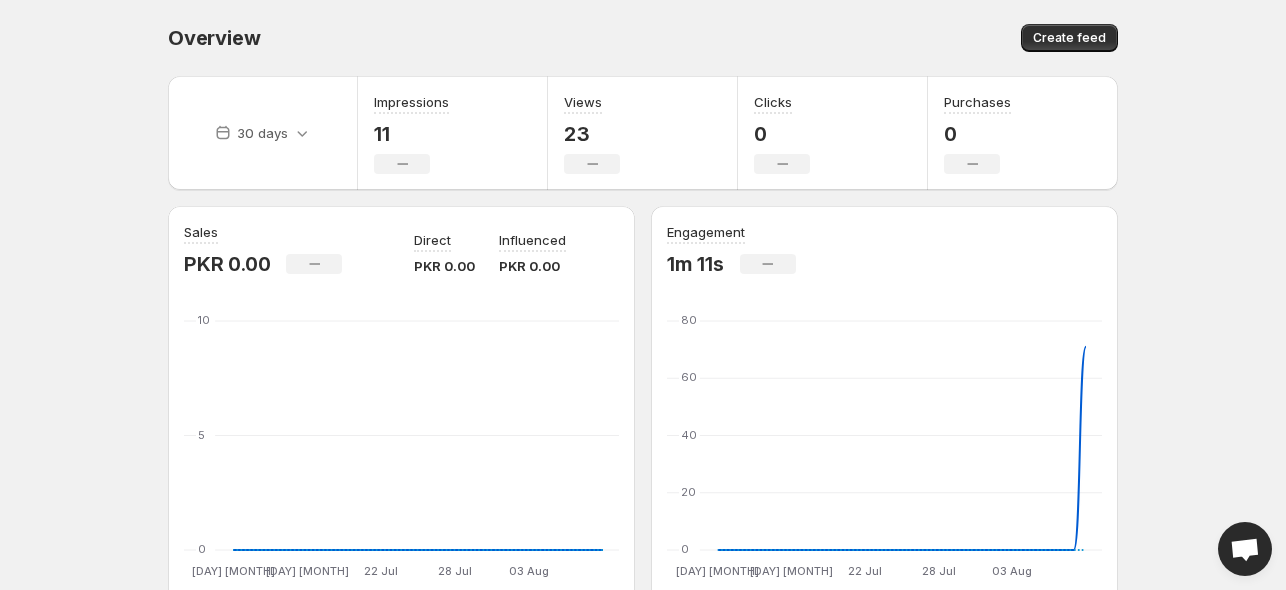 click on "30 days Impressions 11 No change Views 23 No change Clicks 0 No change Purchases 0 No change Sales PKR 0.00 No change Direct PKR 0.00 Influenced PKR 0.00 10 [MONTH] 10 [MONTH] 16 [MONTH] 16 [MONTH] 22 [MONTH] 22 [MONTH] 28 [MONTH] 28 [MONTH] 03 [MONTH] 03 [MONTH] 0 5 10 10 [MONTH] 11 [MONTH] 12 [MONTH] 13 [MONTH] 14 [MONTH] 15 [MONTH] 16 [MONTH] 17 [MONTH] 18 [MONTH] 19 [MONTH] 20 [MONTH] 21 [MONTH] 22 [MONTH] 23 [MONTH] 24 [MONTH] 25 [MONTH] 26 [MONTH] 27 [MONTH] 28 [MONTH] 29 [MONTH] 30 [MONTH] 31 [MONTH] 01 [MONTH] 02 [MONTH] 03 [MONTH] 04 [MONTH] 05 [MONTH] 06 [MONTH] 07 [MONTH] 08 [MONTH] 09 [MONTH] 0 0 0 0 0 0 0 0 0 0 0 0 0 0 0 0 0 0 0 0 0 0 0 0 0 0 0 0 0 0 0 0 0 0 0 0 0 0 0 0 0 0 0 0 0 0 0 0 0 0 0 0 0 0 0 0 0 0 0 0 0 0 Last 30 days Previous Period View full report Engagement 1m 11s No change 10 [MONTH] 10 [MONTH] 16 [MONTH] 16 [MONTH] 22 [MONTH] 22 [MONTH] 28 [MONTH] 28 [MONTH] 03 [MONTH] 03 [MONTH] 0 20 40 60 80 10 [MONTH] 11 [MONTH] 12 [MONTH] 13 [MONTH] 14 [MONTH] 15 [MONTH] 16 [MONTH] 17 [MONTH] 18 [MONTH] 19 [MONTH] 20 [MONTH] 21 [MONTH] 22 [MONTH] 23 [MONTH] 24 [MONTH] 25 [MONTH] 26 [MONTH] 27 [MONTH] 28 [MONTH] 29 [MONTH] 30 [MONTH] 31 [MONTH] 01 [MONTH] 02 [MONTH] 03 [MONTH] 04 [MONTH] 05 [MONTH] 06 [MONTH] 07 [MONTH] 08 [MONTH] 09 [MONTH] 0 0 0 0 0 0 0 0 0 0 0 0 0 0 0 0 0 0 0 0 0 0 0 0 0 0 0 0 0 0 0 0 0 0 0 0 0 0 0 0 0 0 0 0 0 0 0 0 0 0 0 0 0 0 0 0 0 0 0 0 0 0" at bounding box center [635, 769] 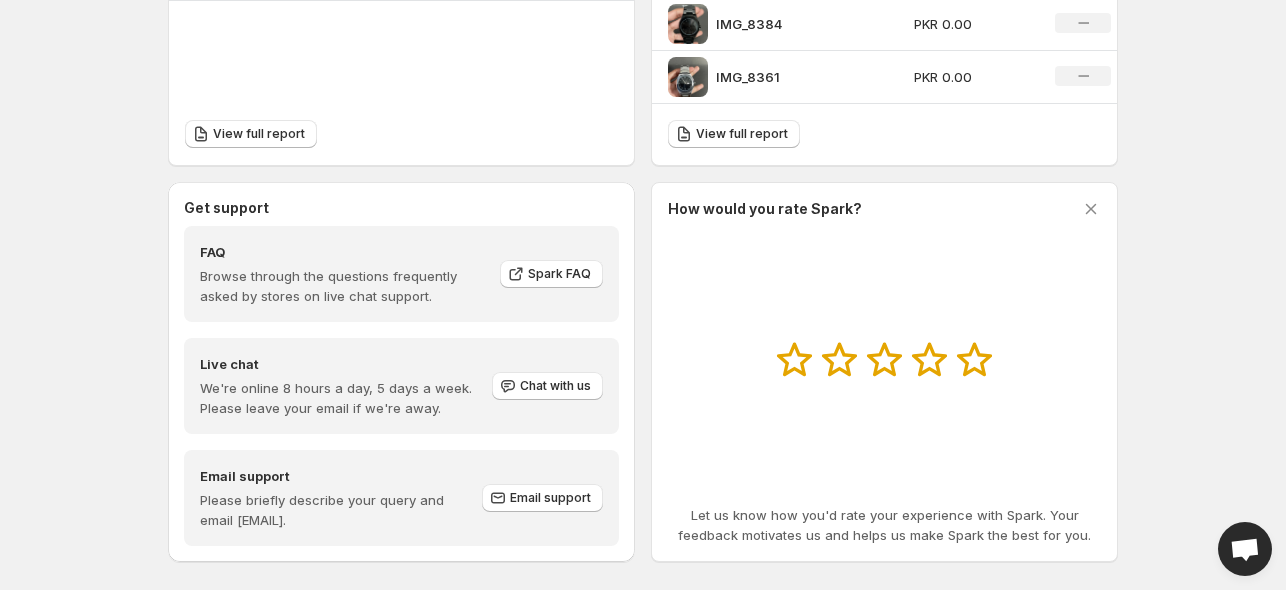 scroll, scrollTop: 834, scrollLeft: 0, axis: vertical 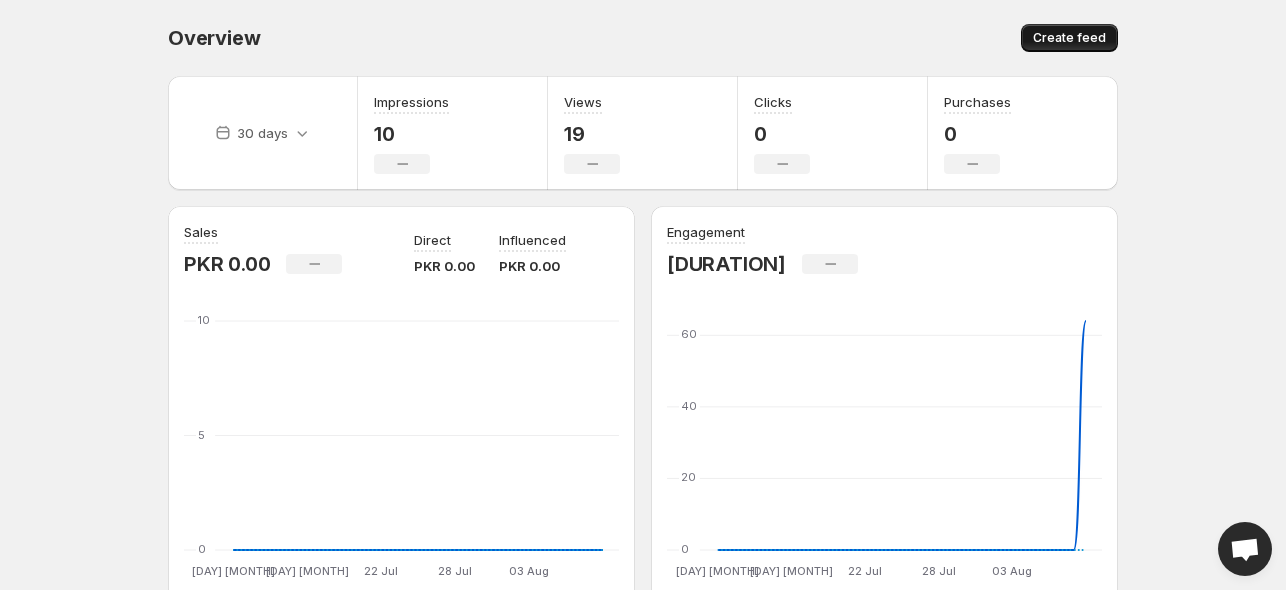 click on "Create feed" at bounding box center (1069, 38) 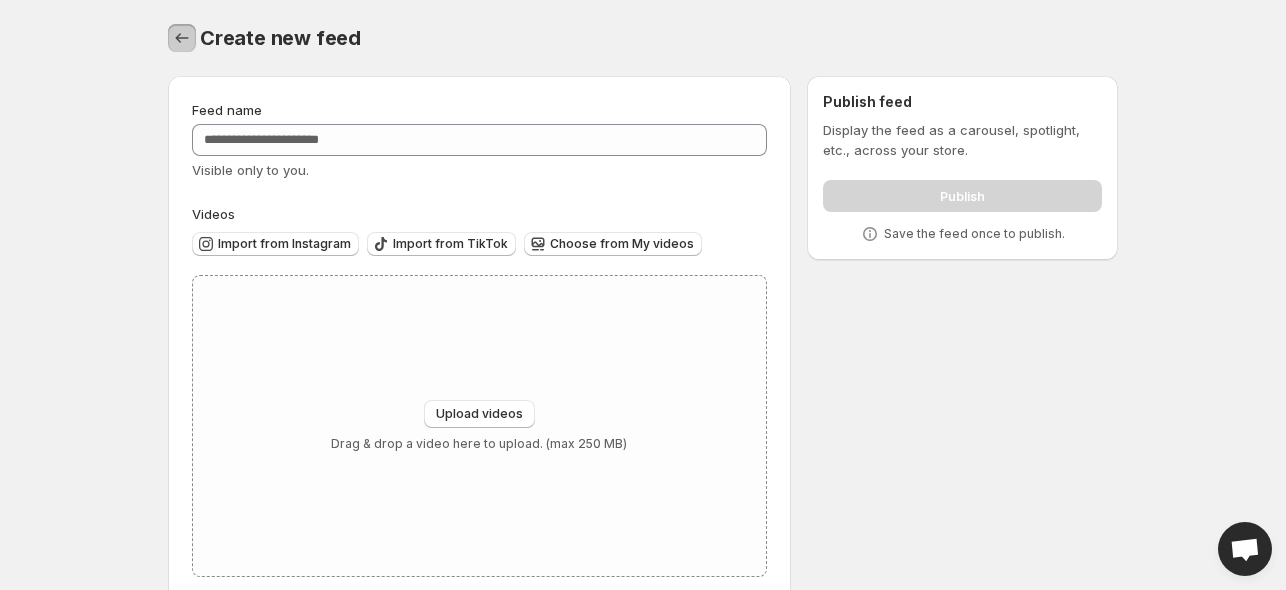 click 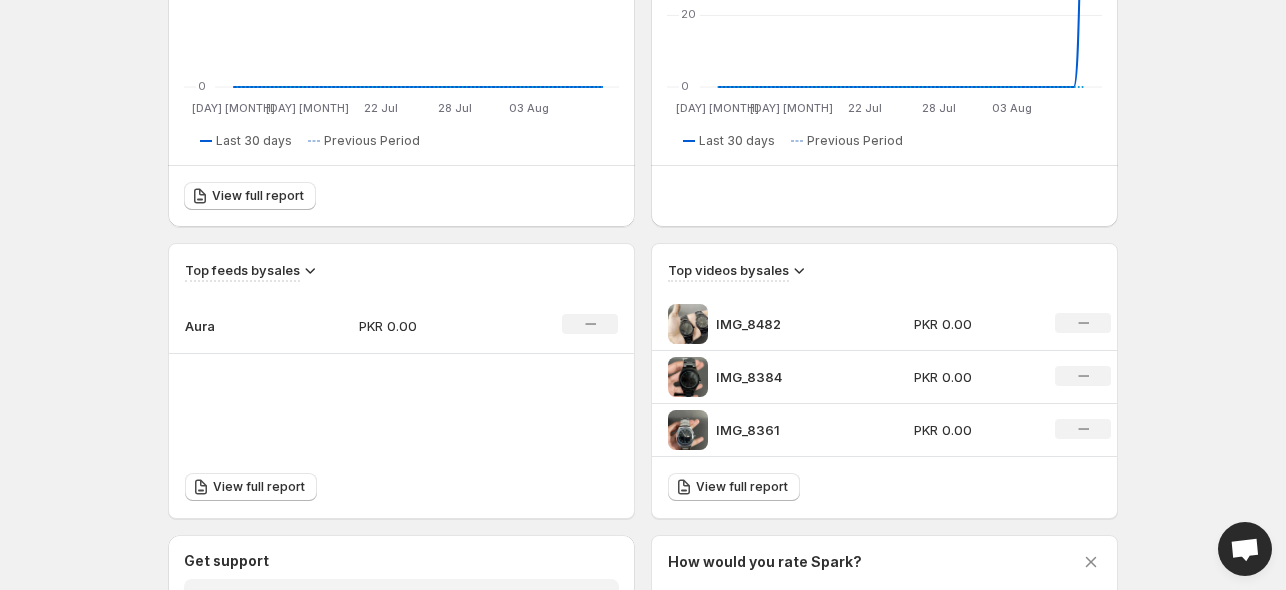 scroll, scrollTop: 0, scrollLeft: 0, axis: both 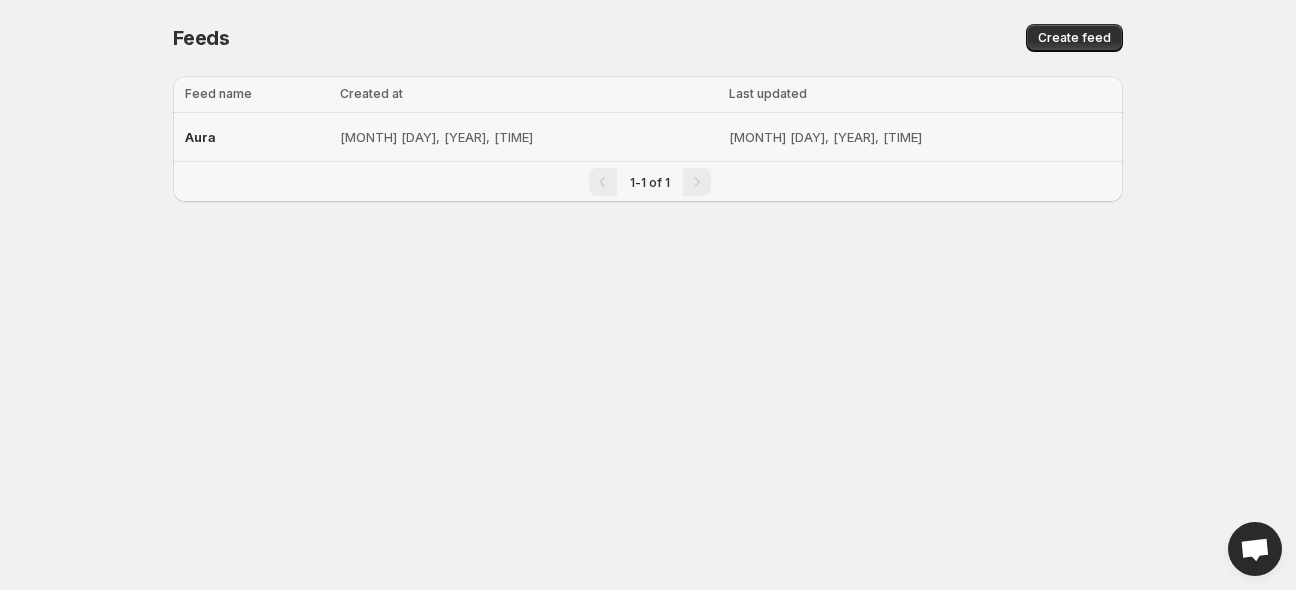 click on "Aura" at bounding box center (256, 137) 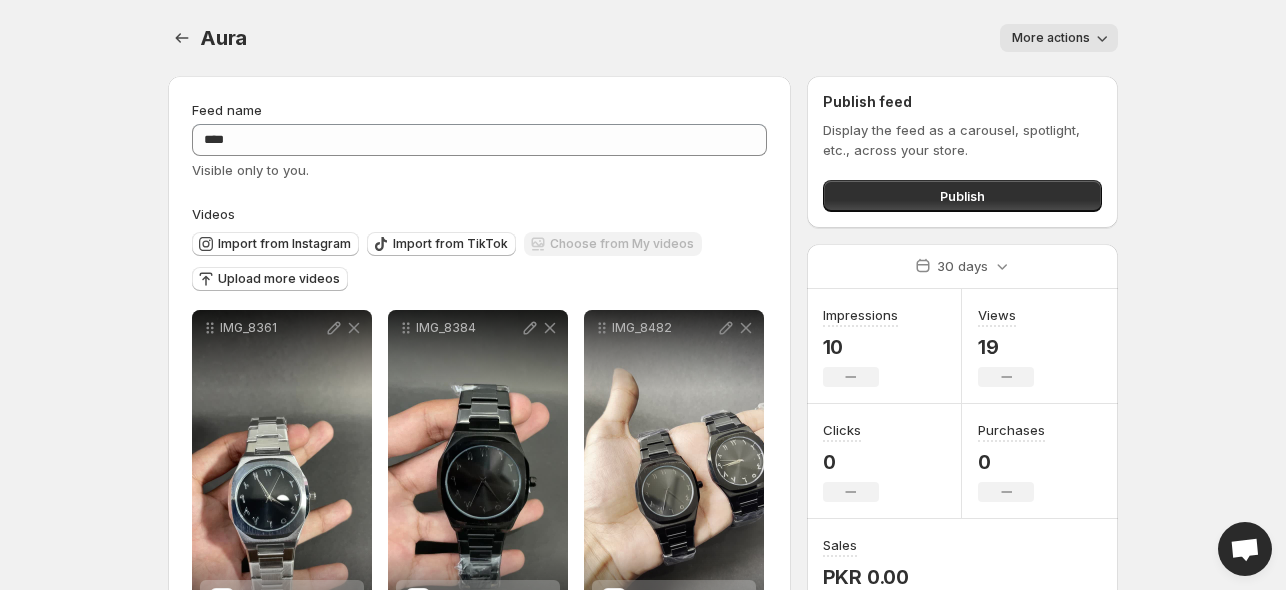 scroll, scrollTop: 88, scrollLeft: 0, axis: vertical 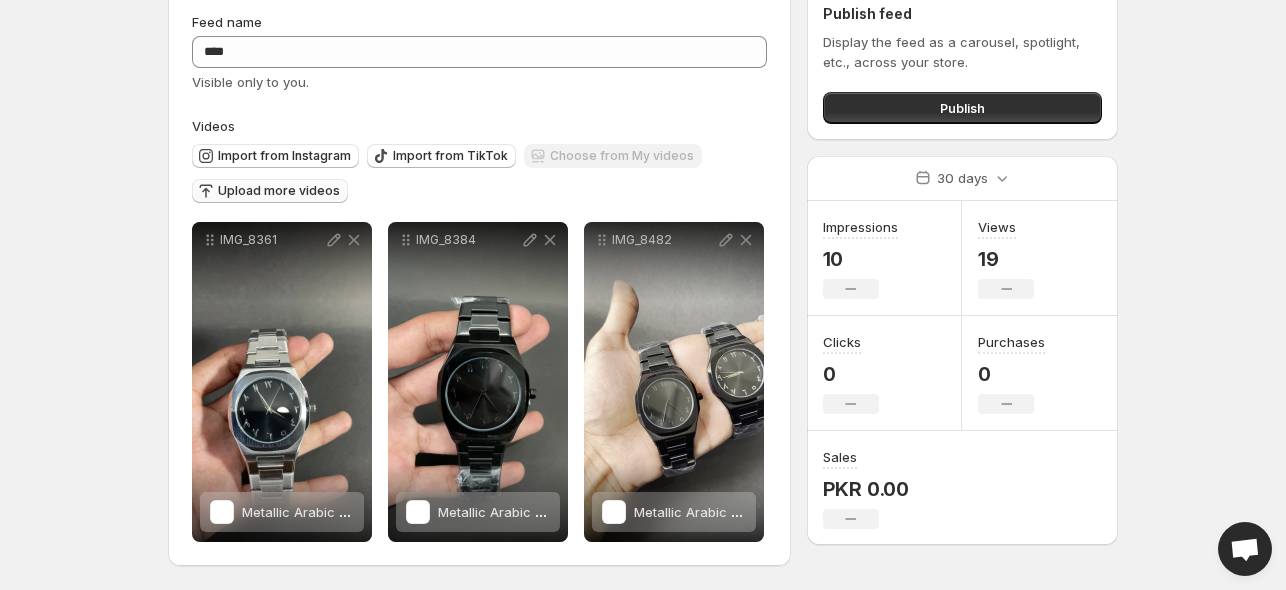 click on "Upload more videos" at bounding box center [270, 191] 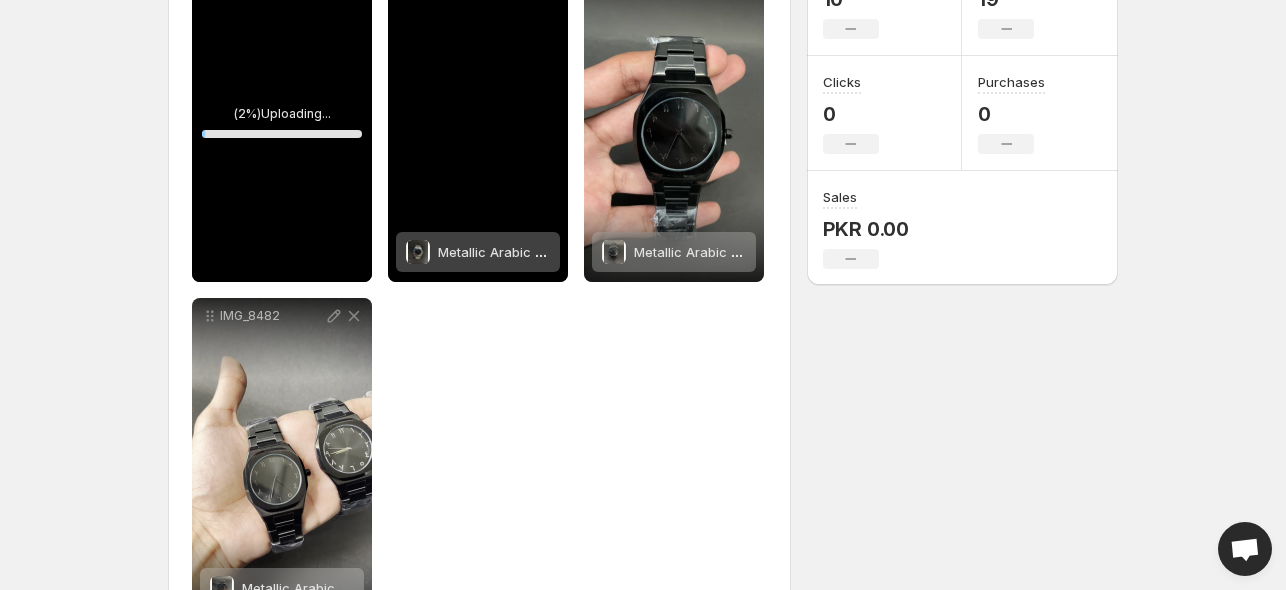 scroll, scrollTop: 348, scrollLeft: 0, axis: vertical 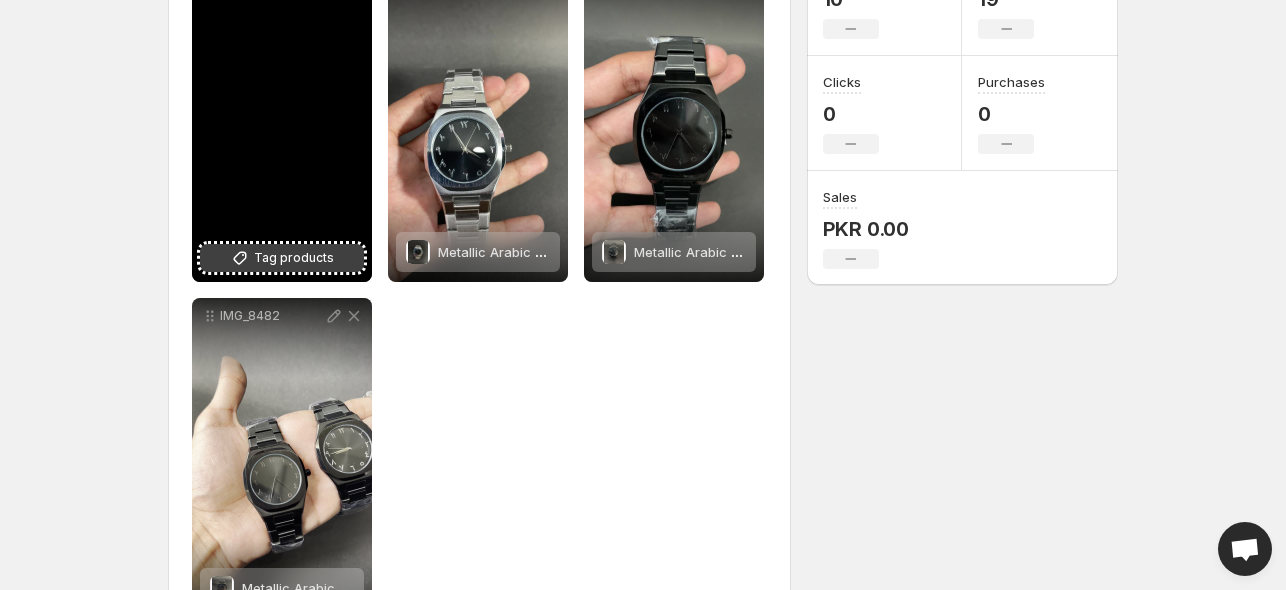 click on "Tag products" at bounding box center [294, 258] 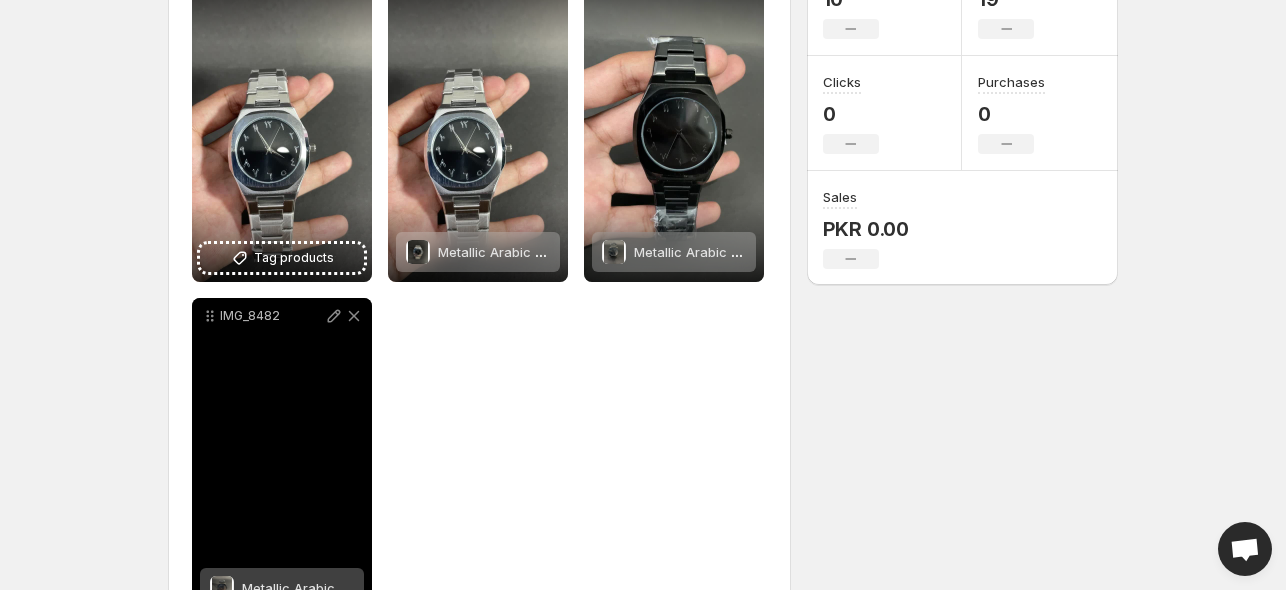 scroll, scrollTop: 424, scrollLeft: 0, axis: vertical 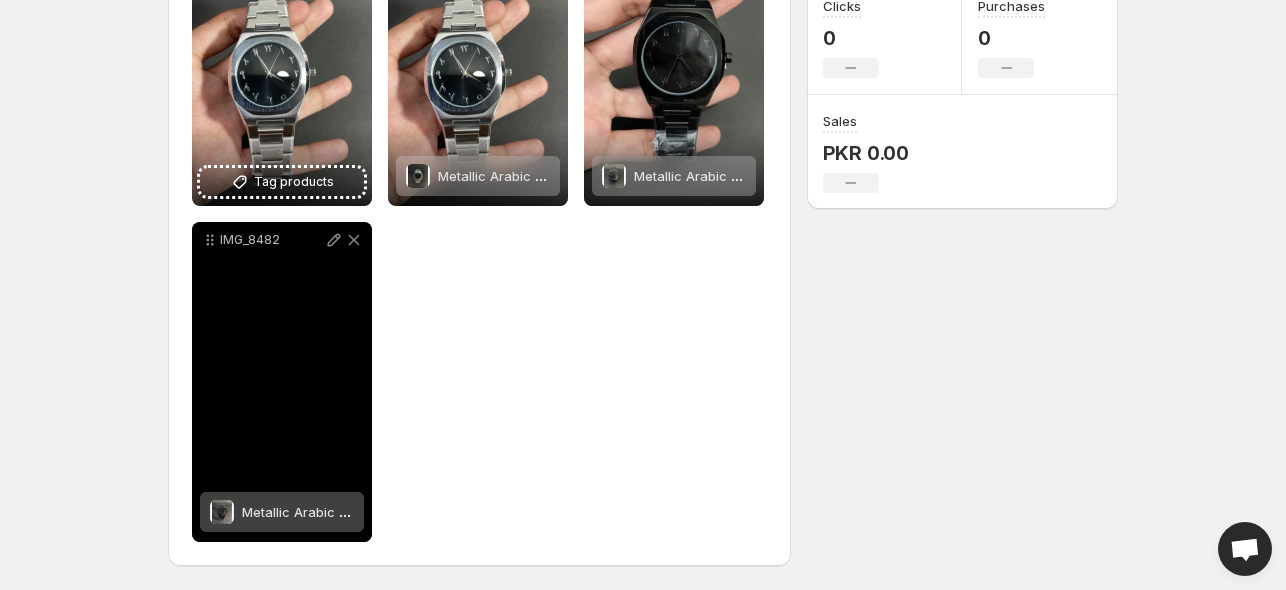 click on "Metallic Arabic AURA (White digits)" at bounding box center (351, 512) 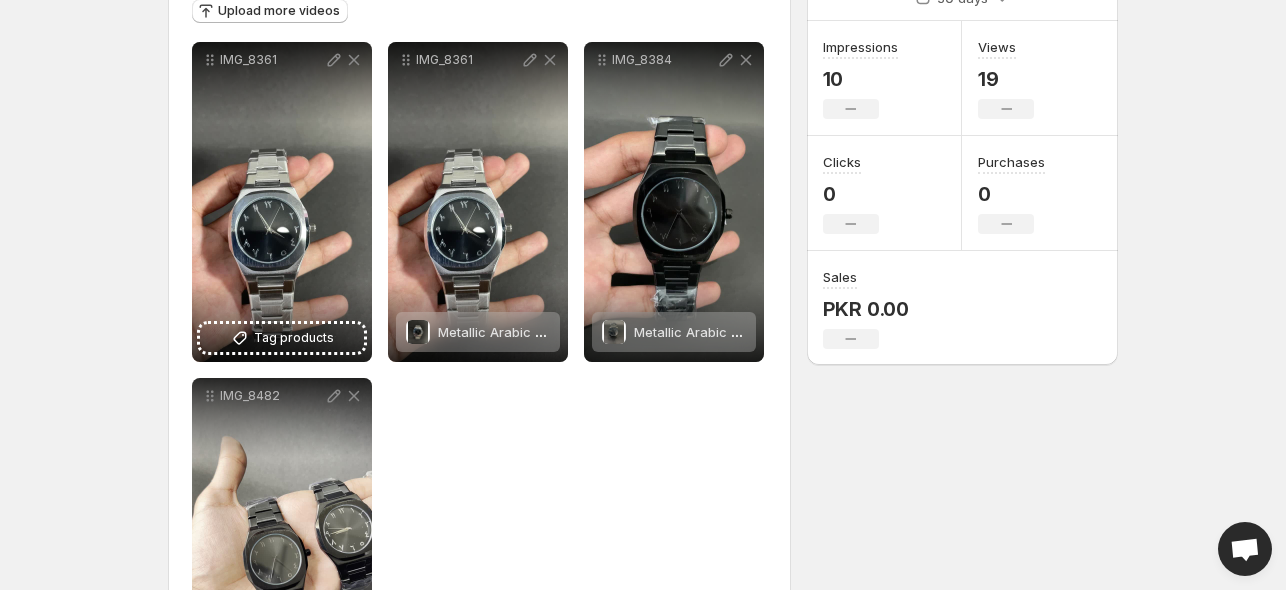 scroll, scrollTop: 267, scrollLeft: 0, axis: vertical 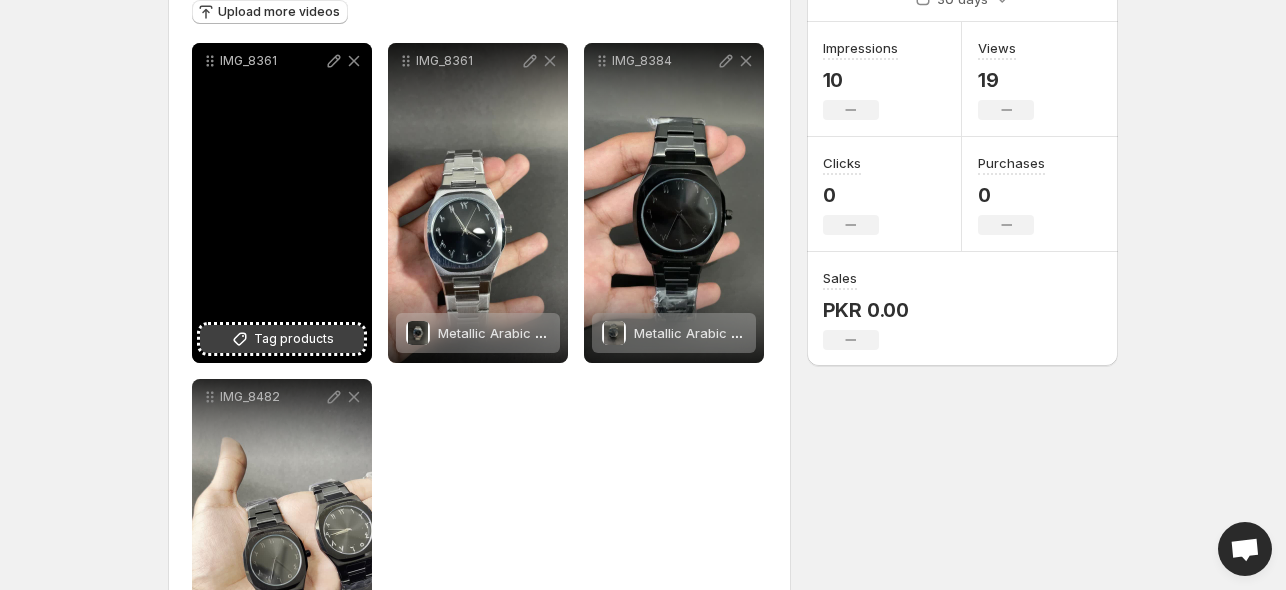 click on "Tag products" at bounding box center [294, 339] 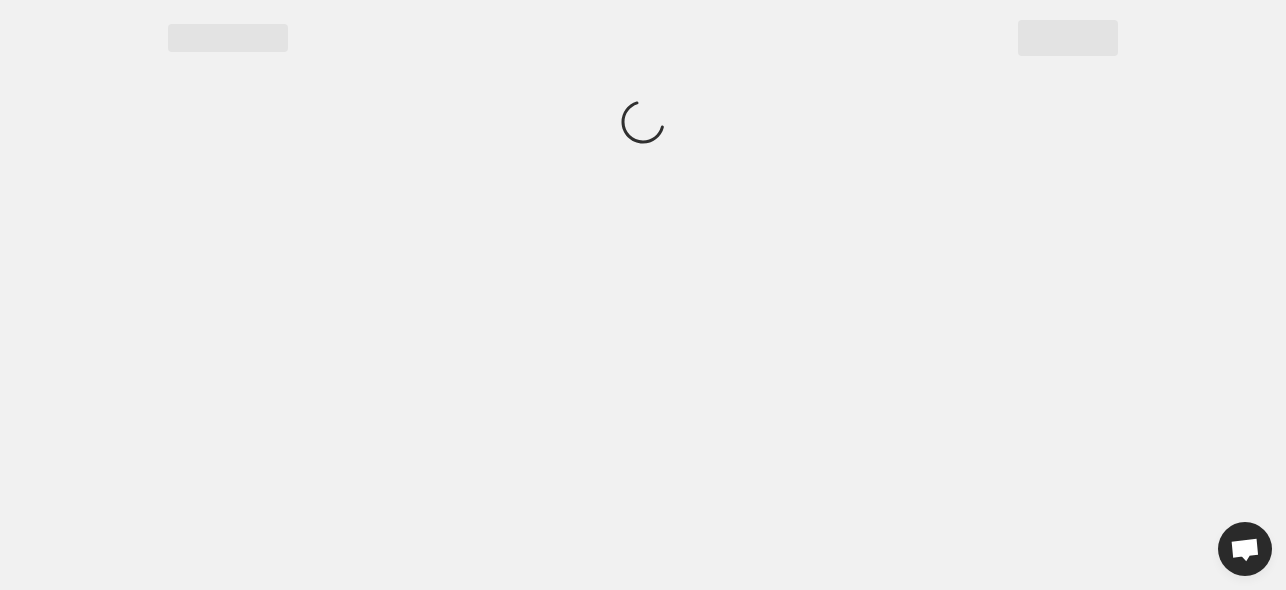 scroll, scrollTop: 0, scrollLeft: 0, axis: both 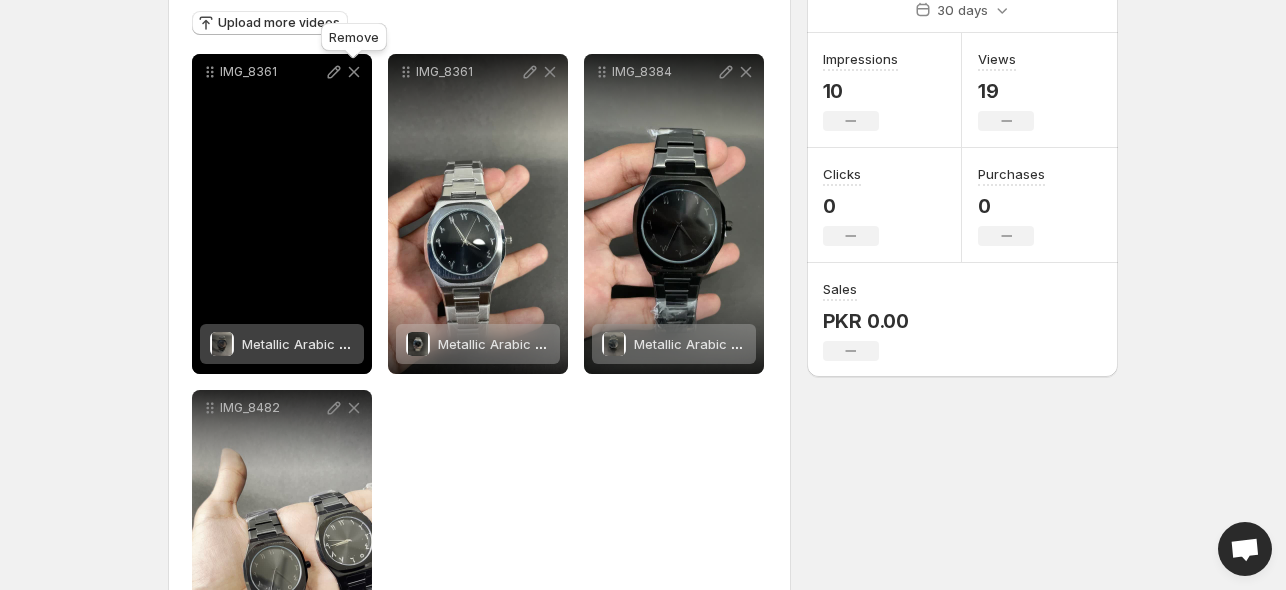 click 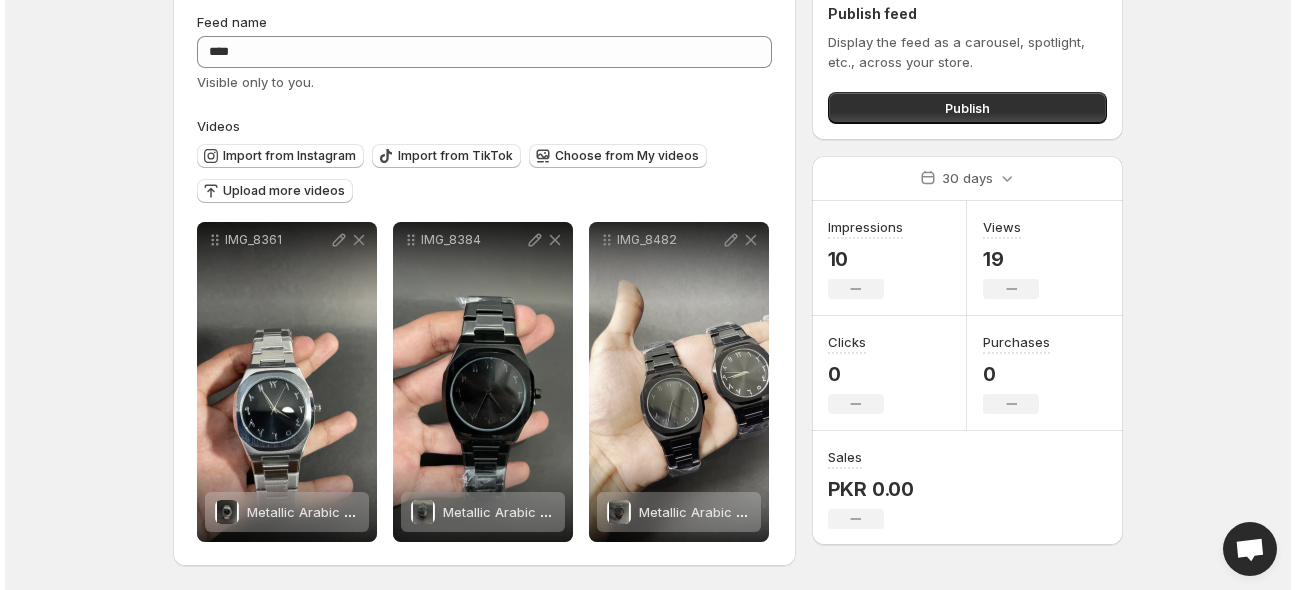scroll, scrollTop: 0, scrollLeft: 0, axis: both 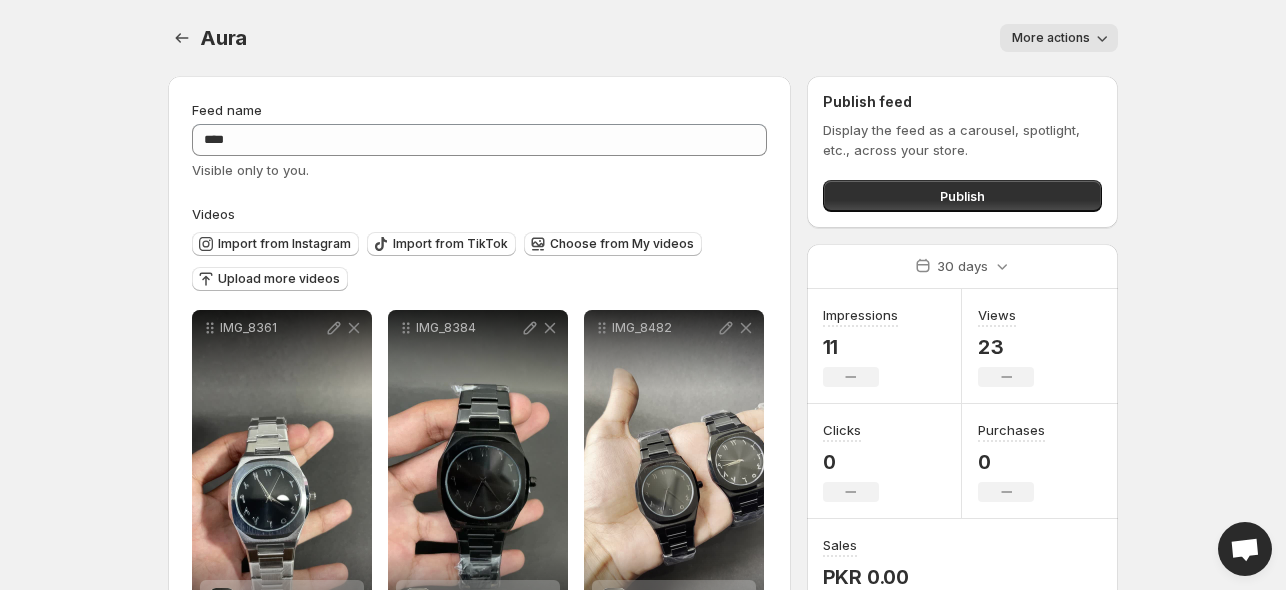 drag, startPoint x: 715, startPoint y: 2, endPoint x: 150, endPoint y: 207, distance: 601.0408 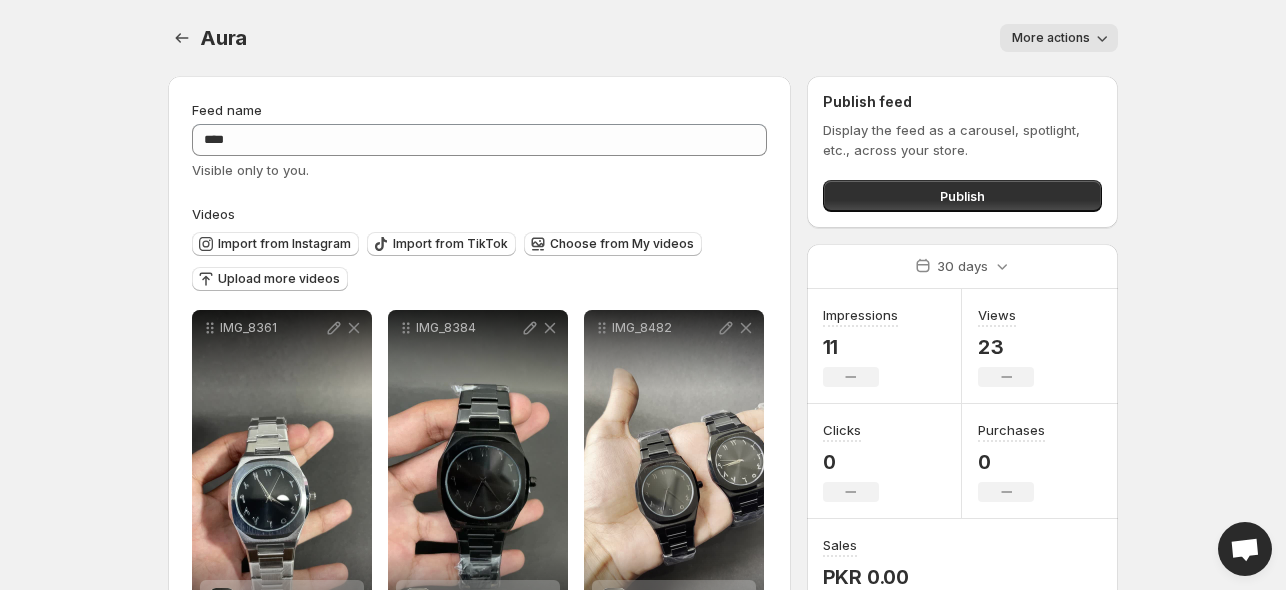 click on "Home Feeds Videos Subscription Settings Aura. This page is ready Aura More actions More actions More actions Feed name **** Visible only to you. Videos Import from Instagram Import from TikTok Choose from My videos Upload more videos IMG_8361 Metallic Arabic AURA SILVER Save Cancel Video title ******** File extension (e.g., MOV, MP4) is not required. IMG_8384 Metallic Arabic AURA Save Cancel Video title ******** File extension (e.g., MOV, MP4) is not required. IMG_8482 Metallic Arabic AURA (White digits) Save Cancel Video title ******** File extension (e.g., MOV, MP4) is not required.
To pick up a draggable item, press the space bar.
While dragging, use the arrow keys to move the item.
Press space again to drop the item in its new position, or press escape to cancel.
Publish feed Display the feed as a carousel, spotlight, etc., across your store. Publish 30 days Impressions 11 No change Views 23 No change Clicks 0 No change Purchases 0 No change Sales PKR 0.00 No change Keep both Discard Save" at bounding box center [643, 295] 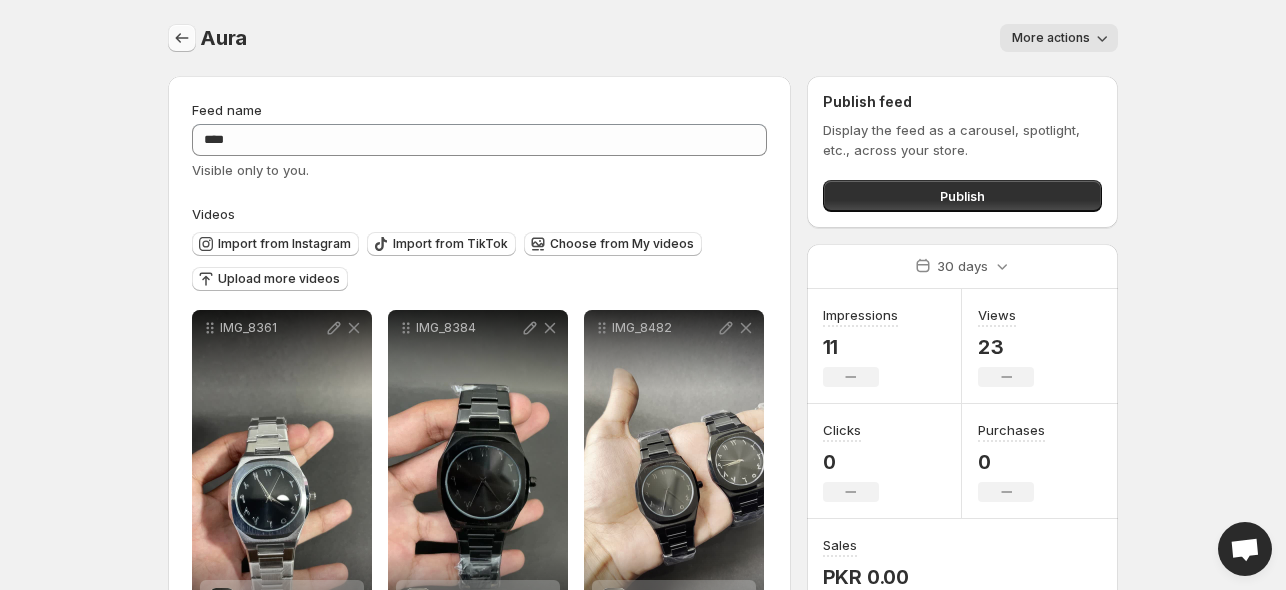 click at bounding box center [182, 38] 